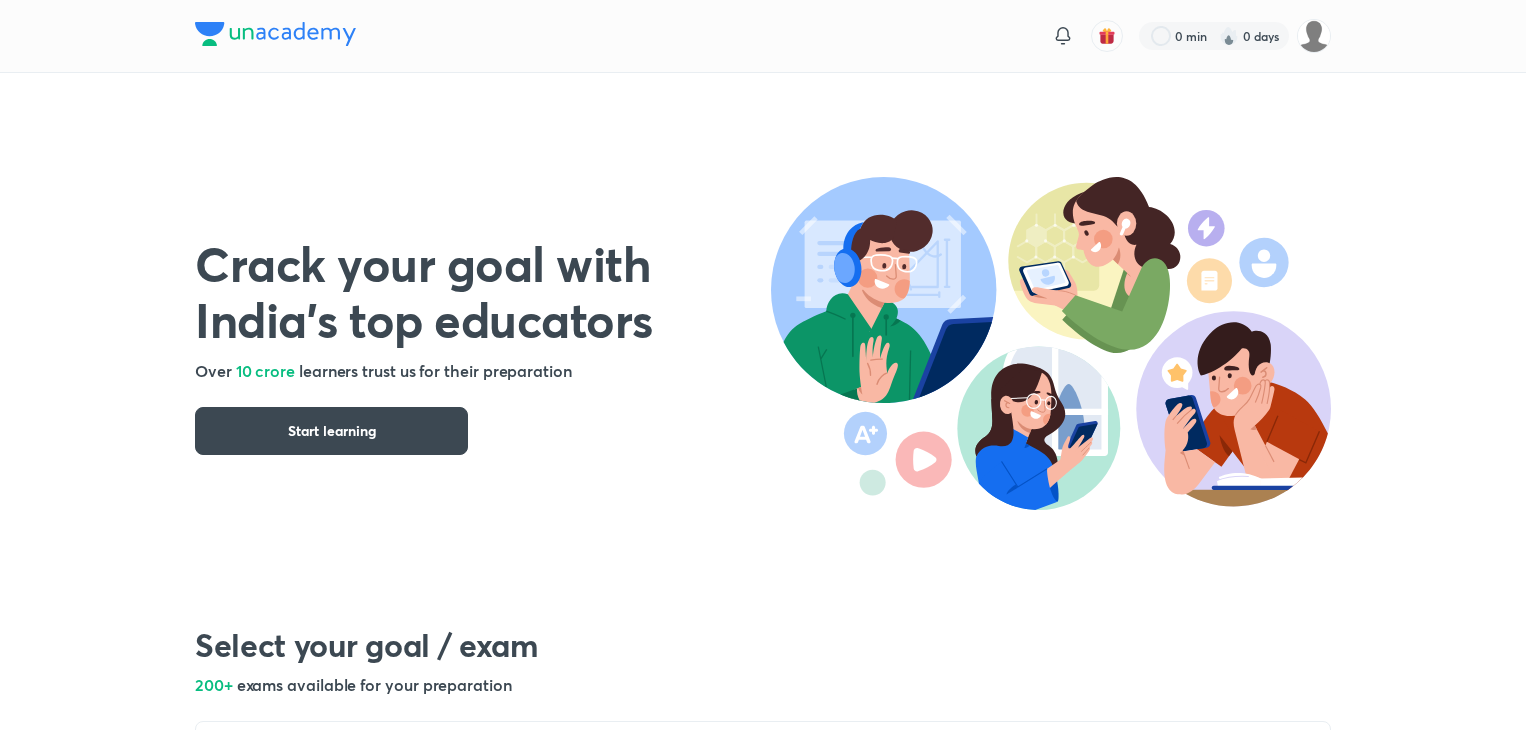 scroll, scrollTop: 0, scrollLeft: 0, axis: both 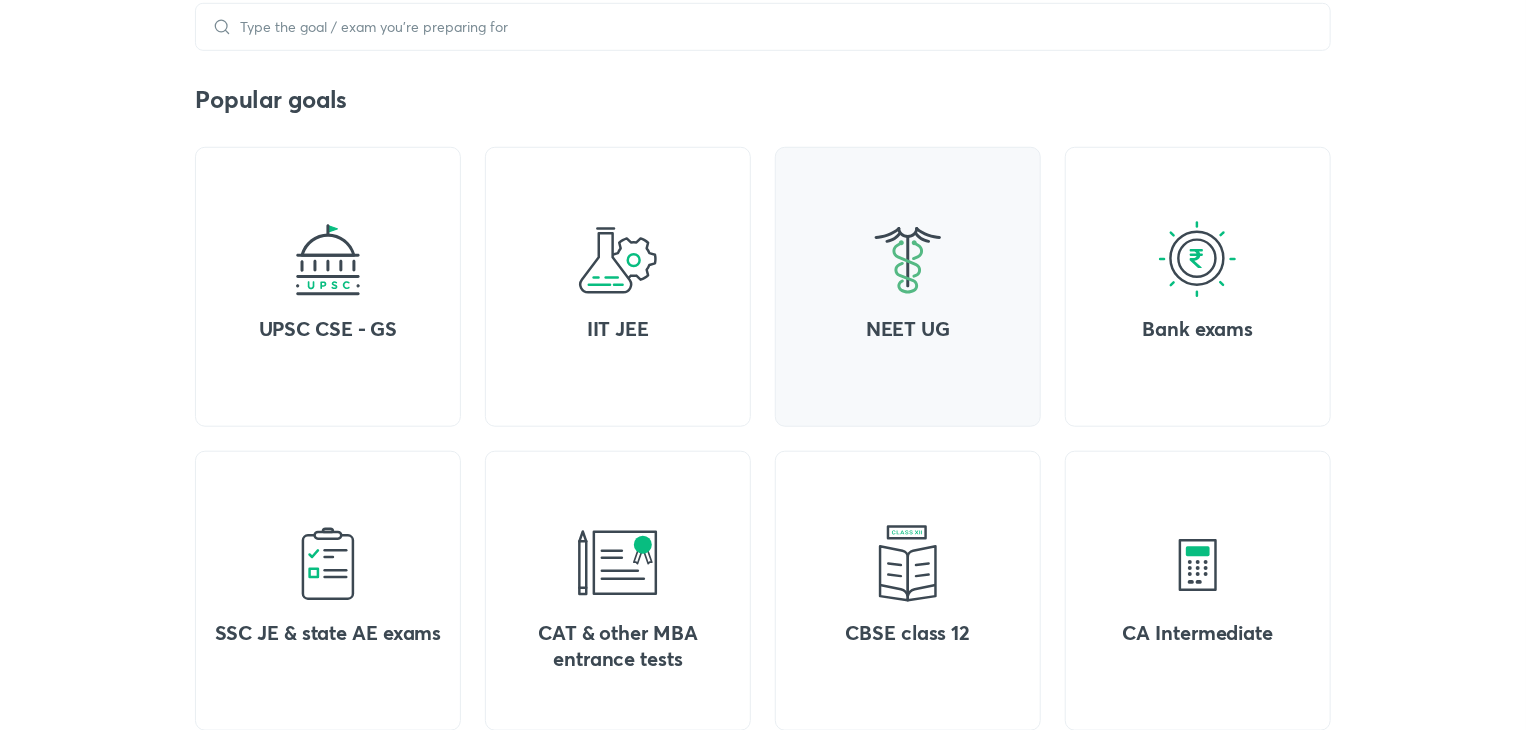click on "NEET UG" at bounding box center [908, 287] 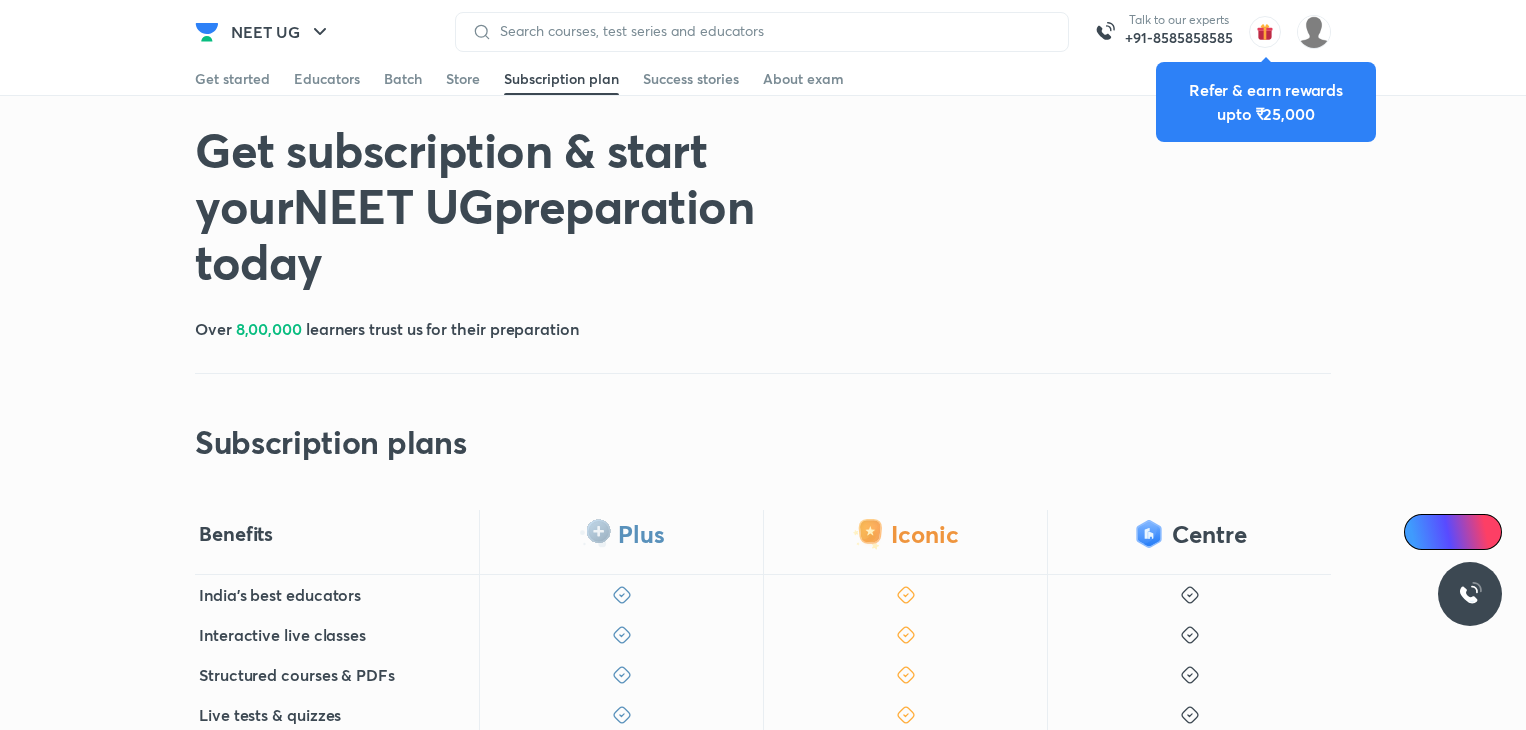 scroll, scrollTop: 0, scrollLeft: 0, axis: both 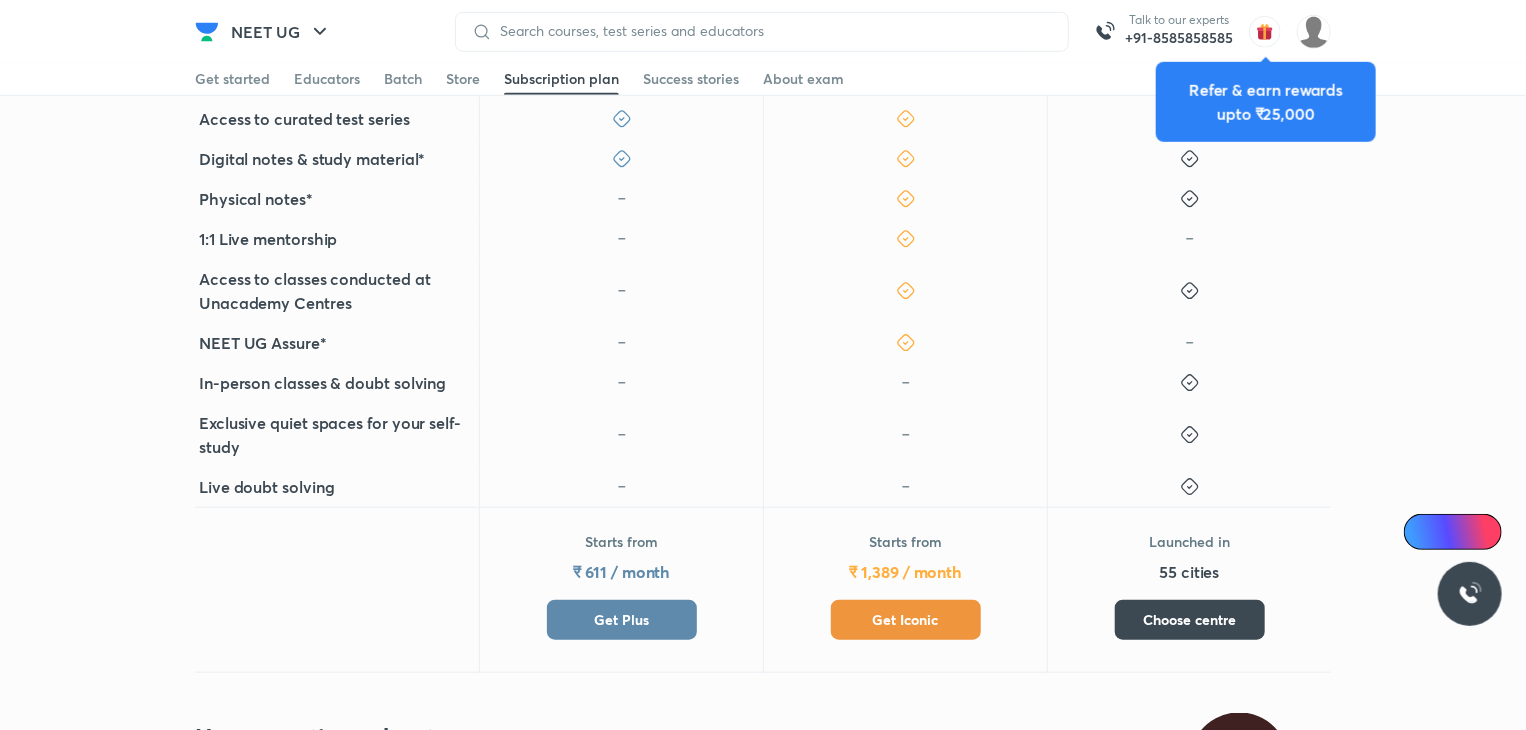 click on "Get Plus" at bounding box center (622, 620) 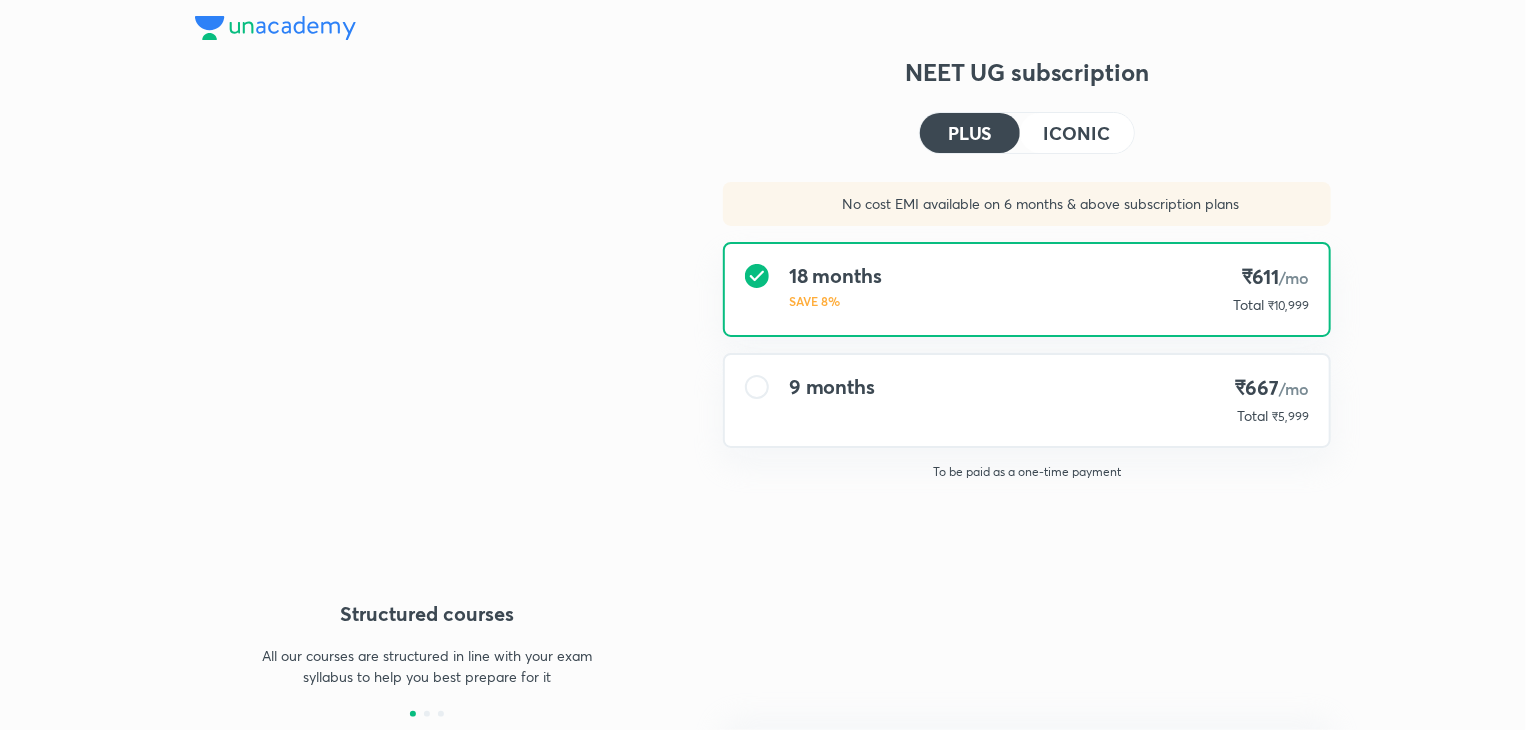scroll, scrollTop: 0, scrollLeft: 0, axis: both 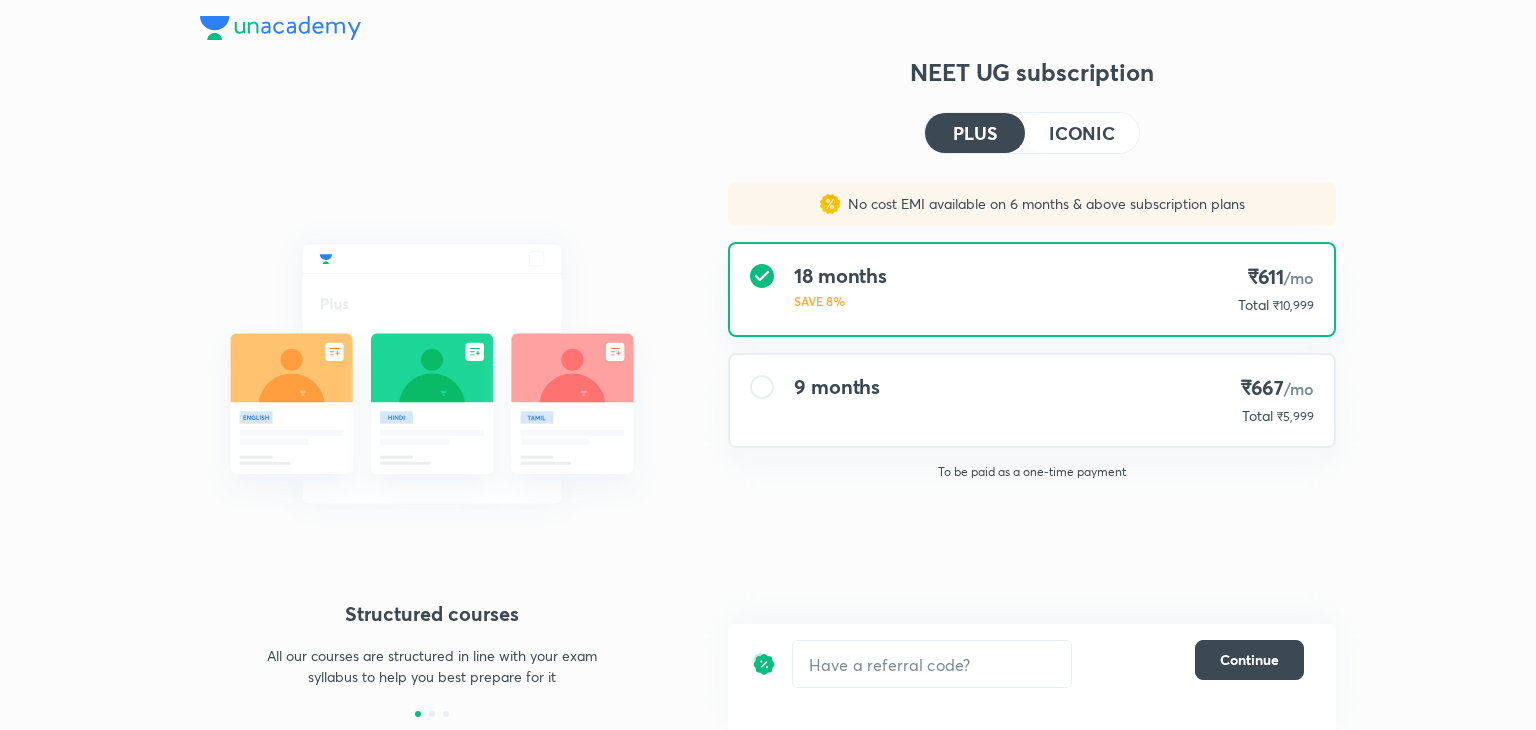 click on "9 months" at bounding box center (837, 387) 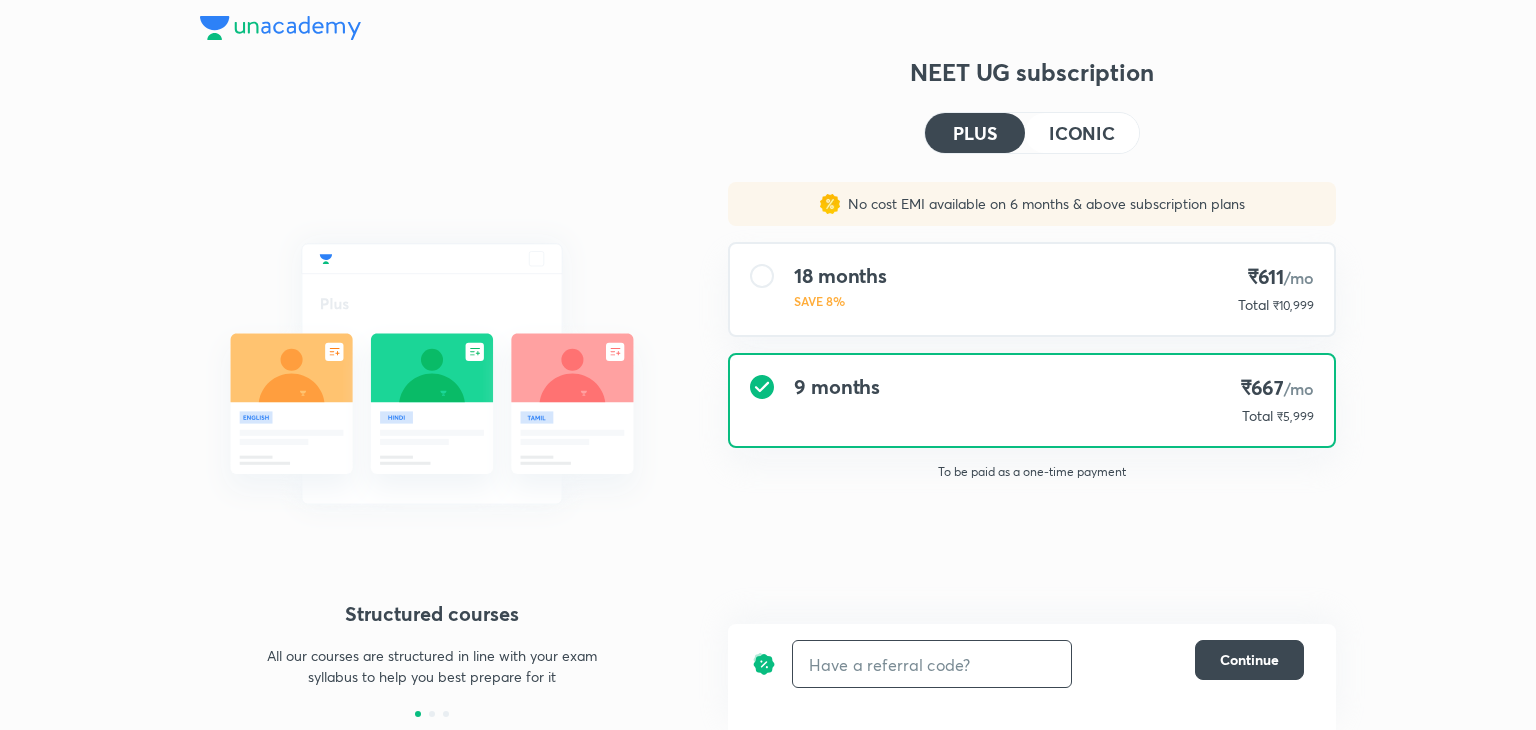 click at bounding box center [932, 664] 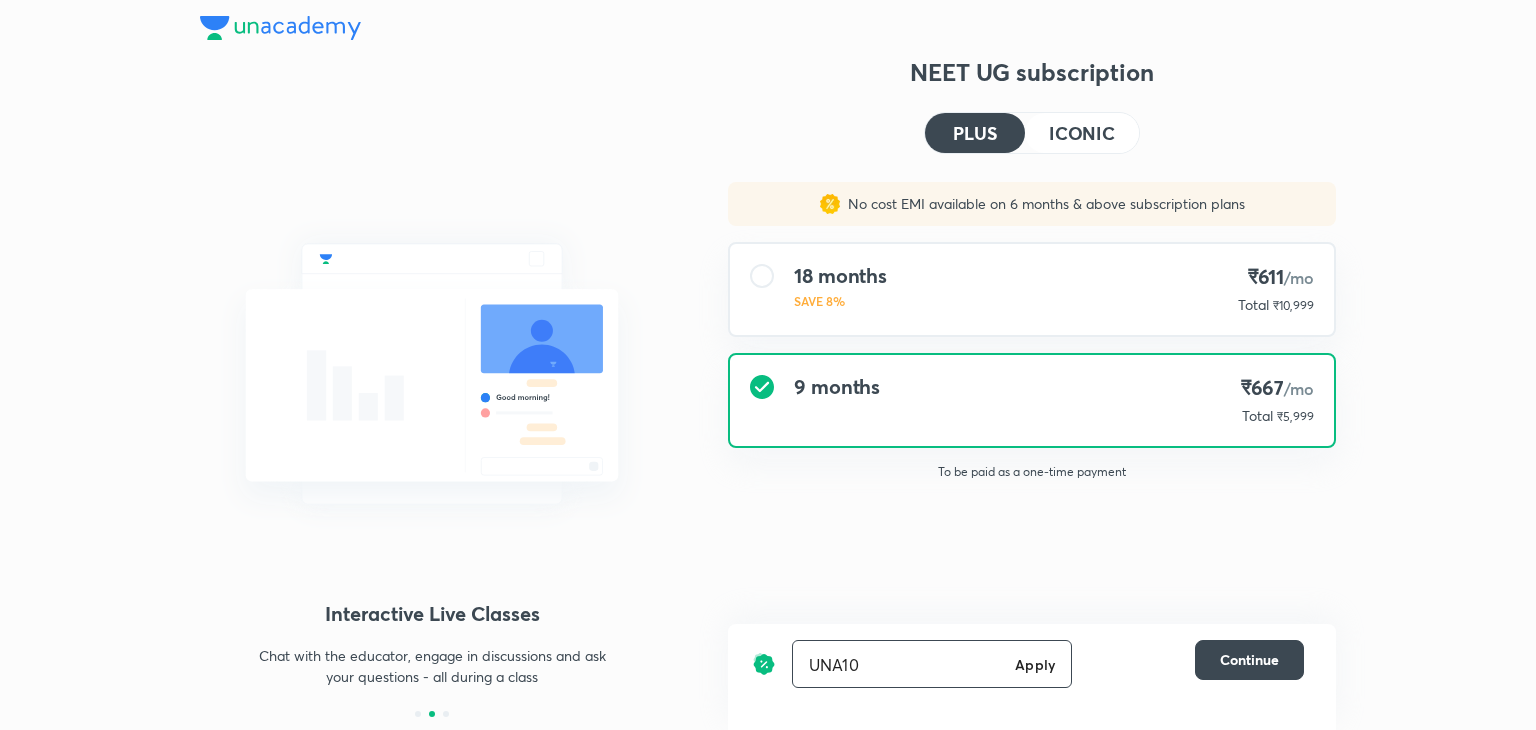 type on "UNA10" 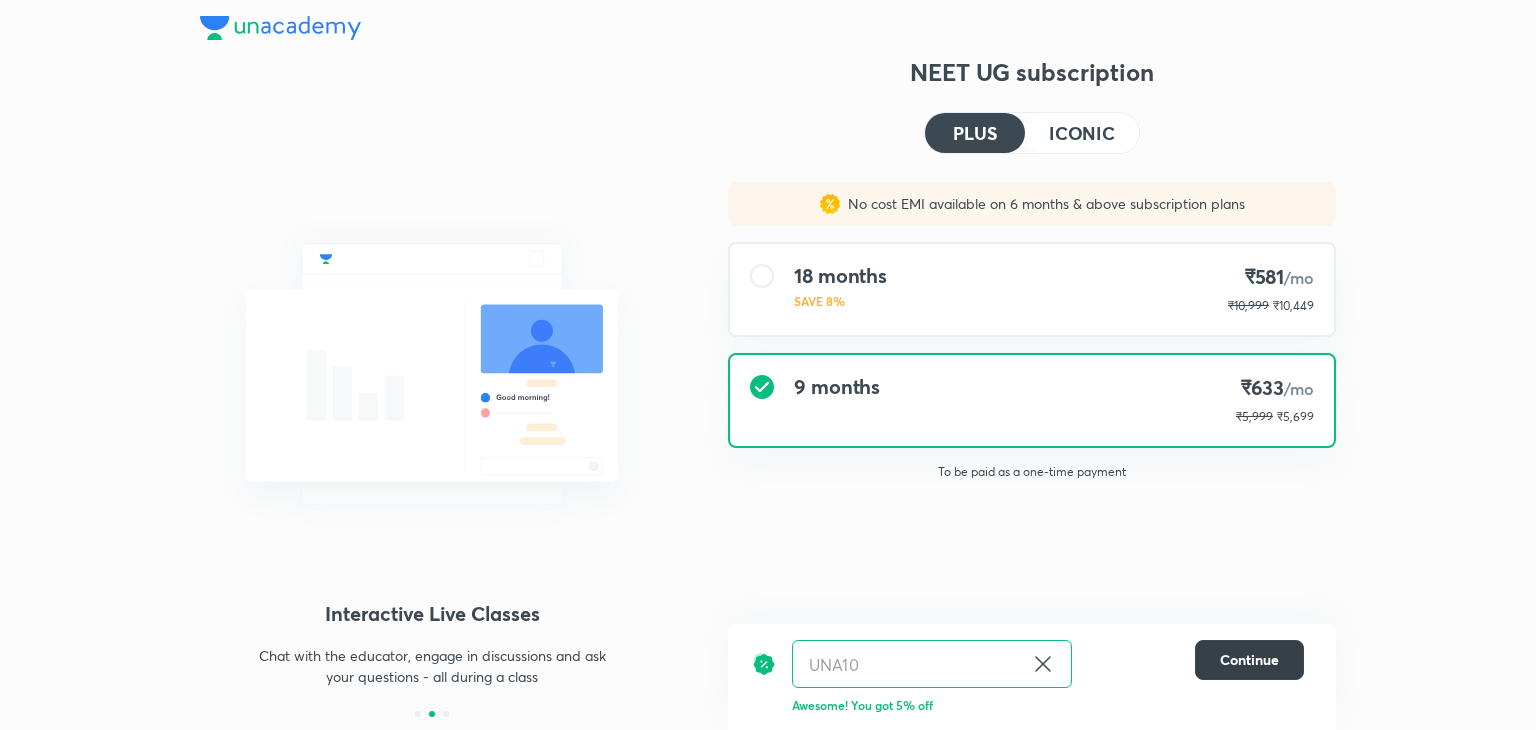 click on "Continue" at bounding box center (1249, 660) 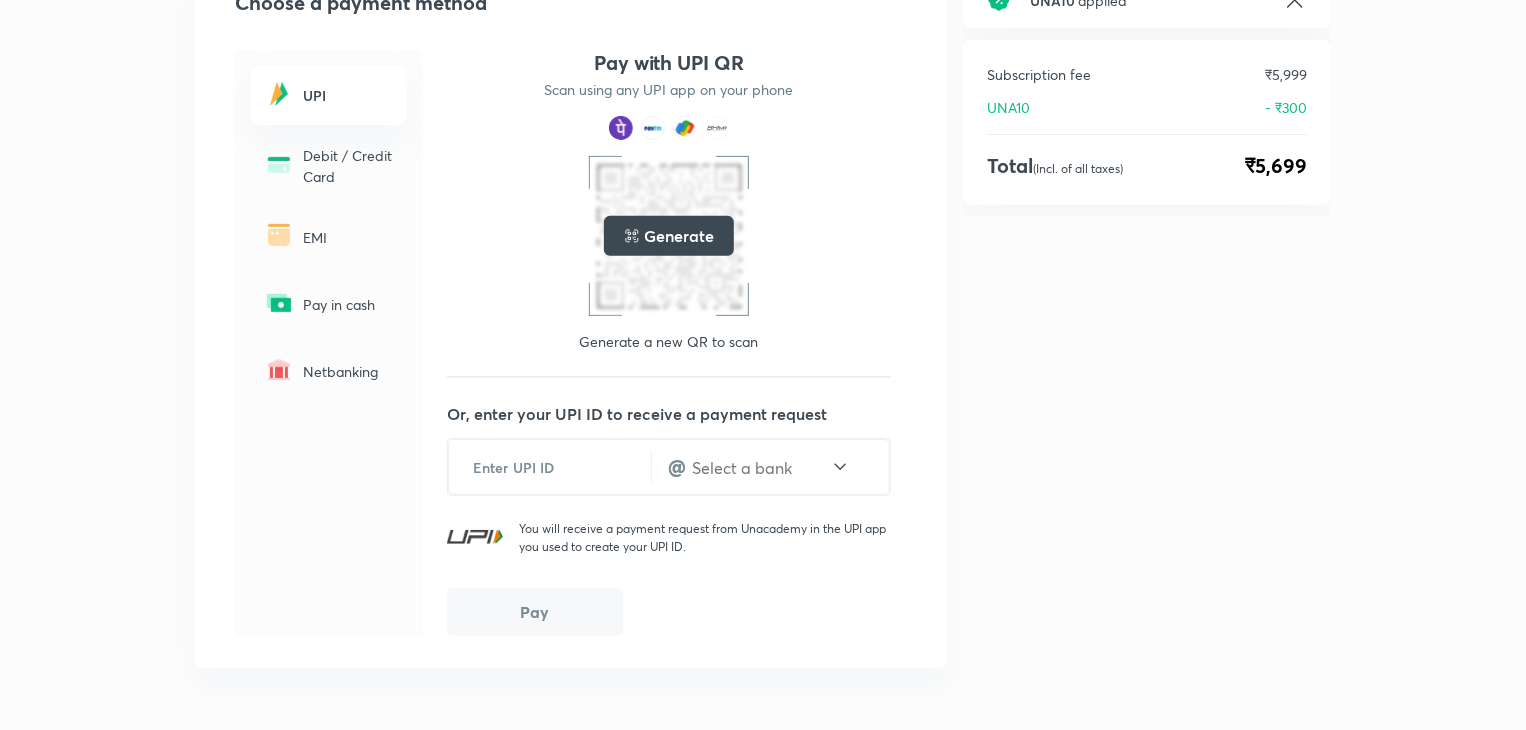 scroll, scrollTop: 147, scrollLeft: 0, axis: vertical 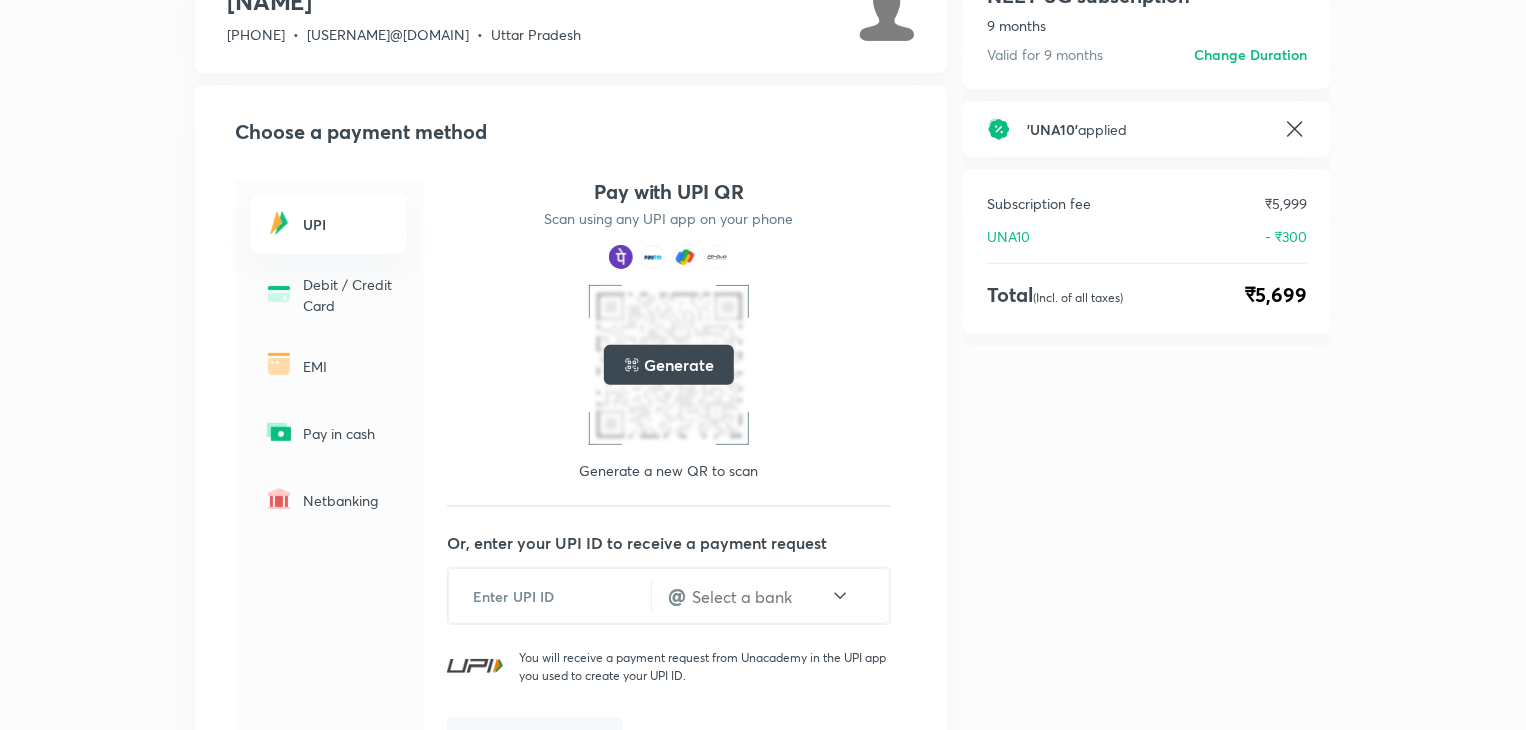 click on "UPI" at bounding box center (329, 224) 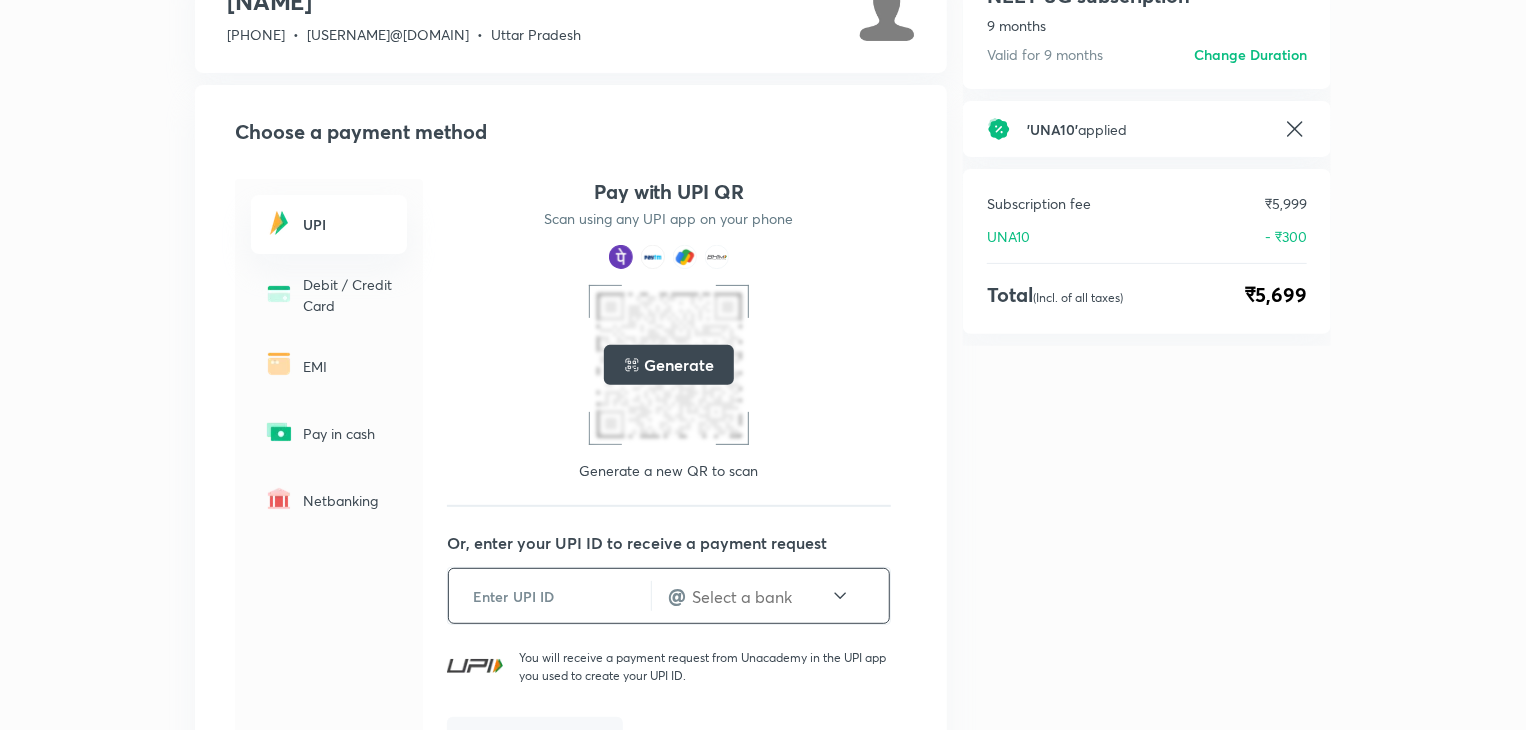 click at bounding box center [550, 596] 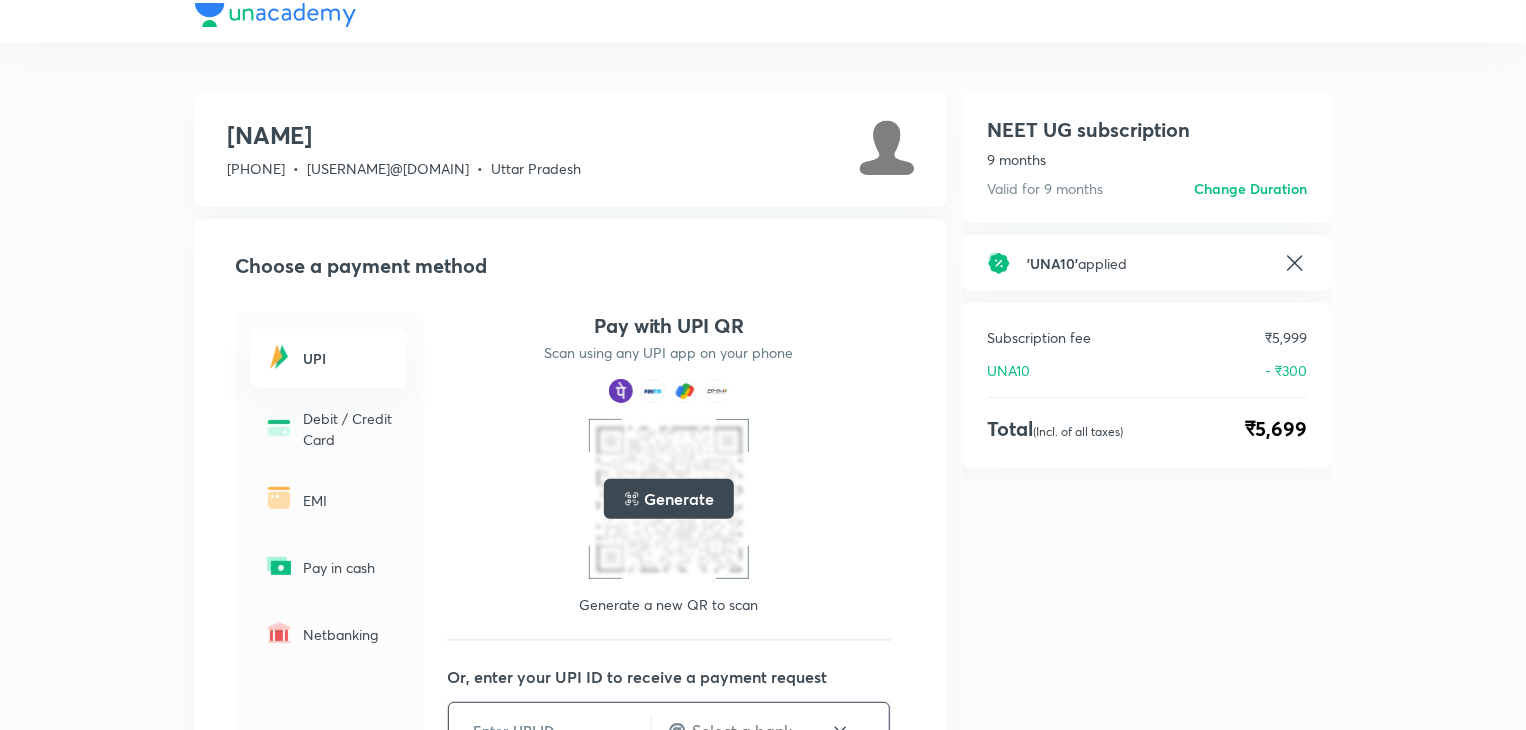 scroll, scrollTop: 0, scrollLeft: 0, axis: both 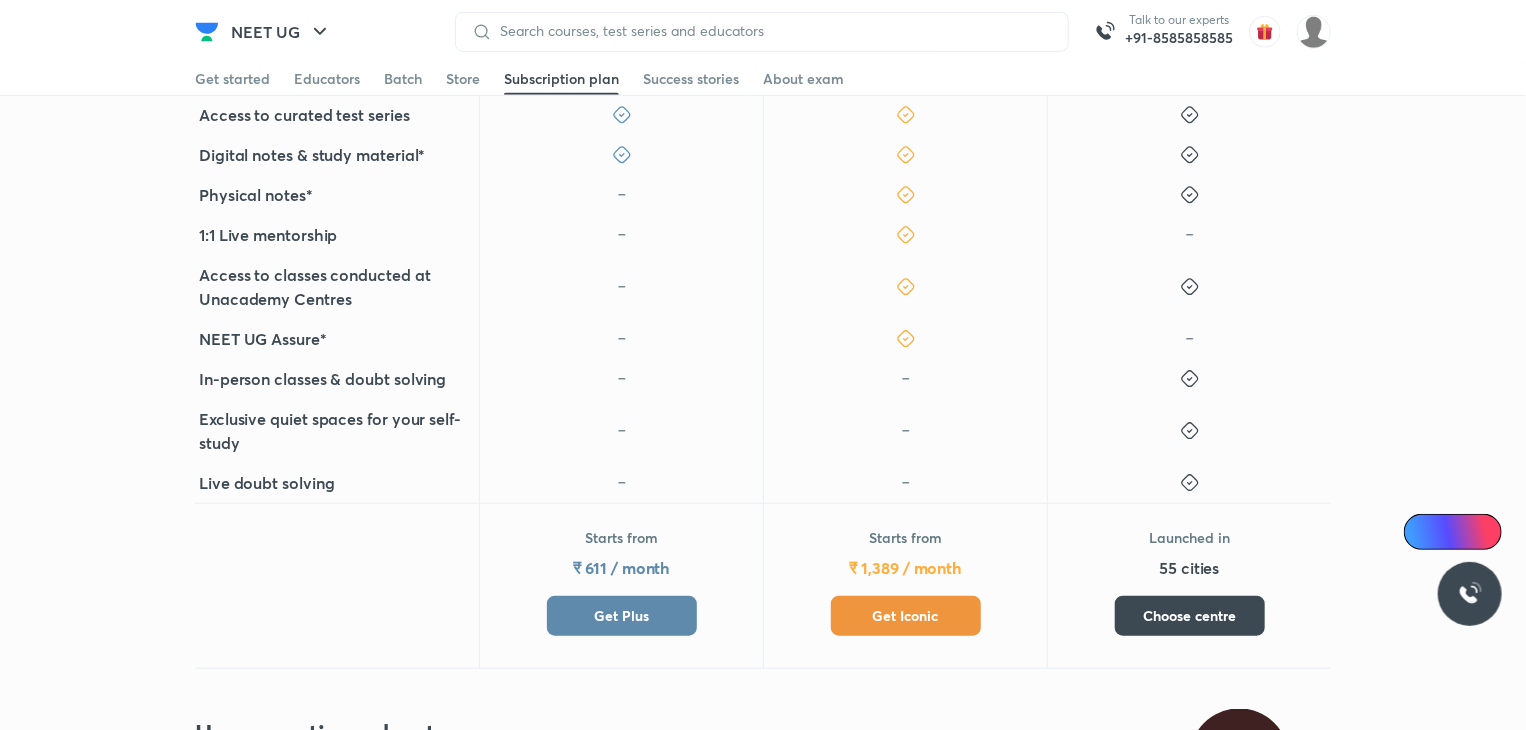 click on "Get Iconic" at bounding box center [906, 616] 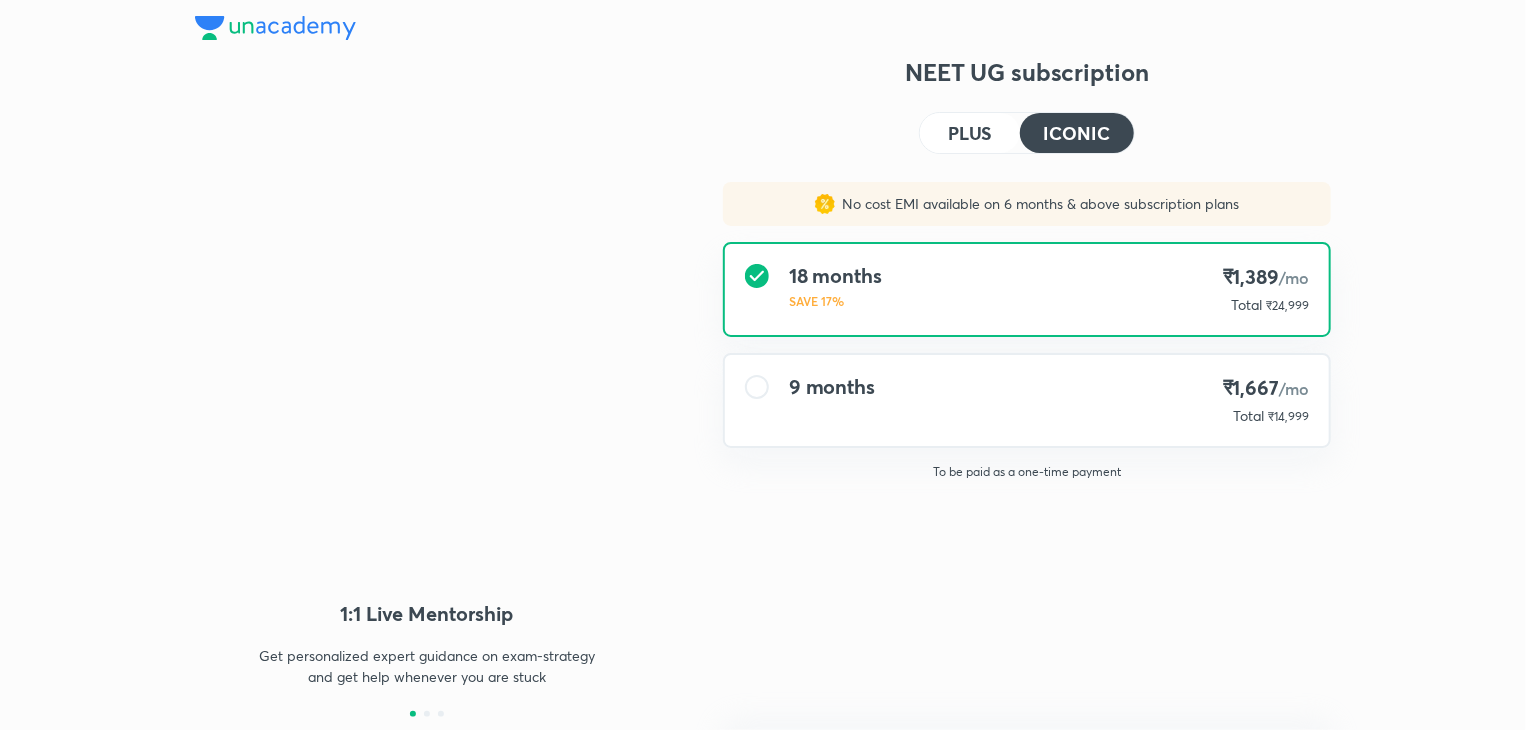 scroll, scrollTop: 0, scrollLeft: 0, axis: both 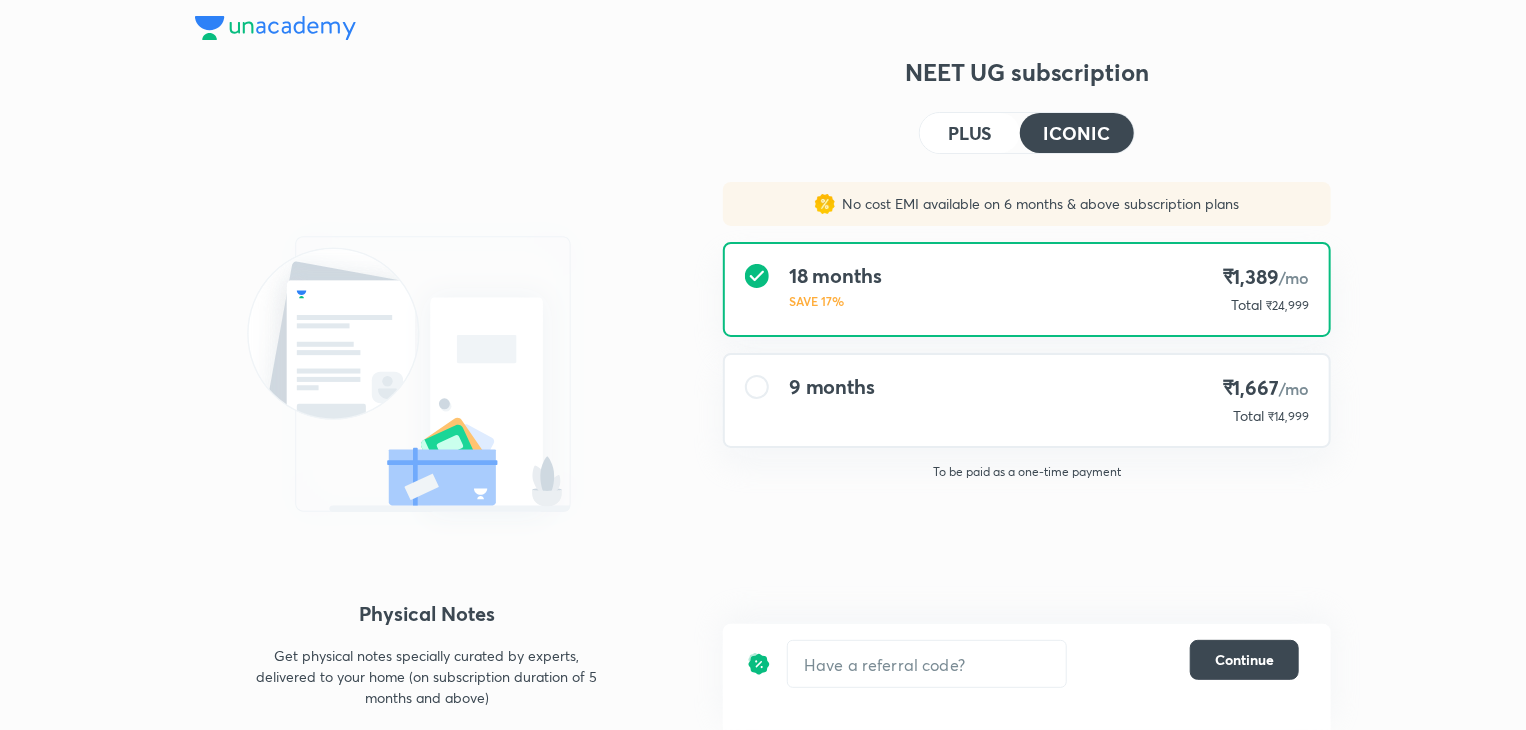 click on "9 months ₹1,667  /mo Total ₹14,999" at bounding box center [1027, 400] 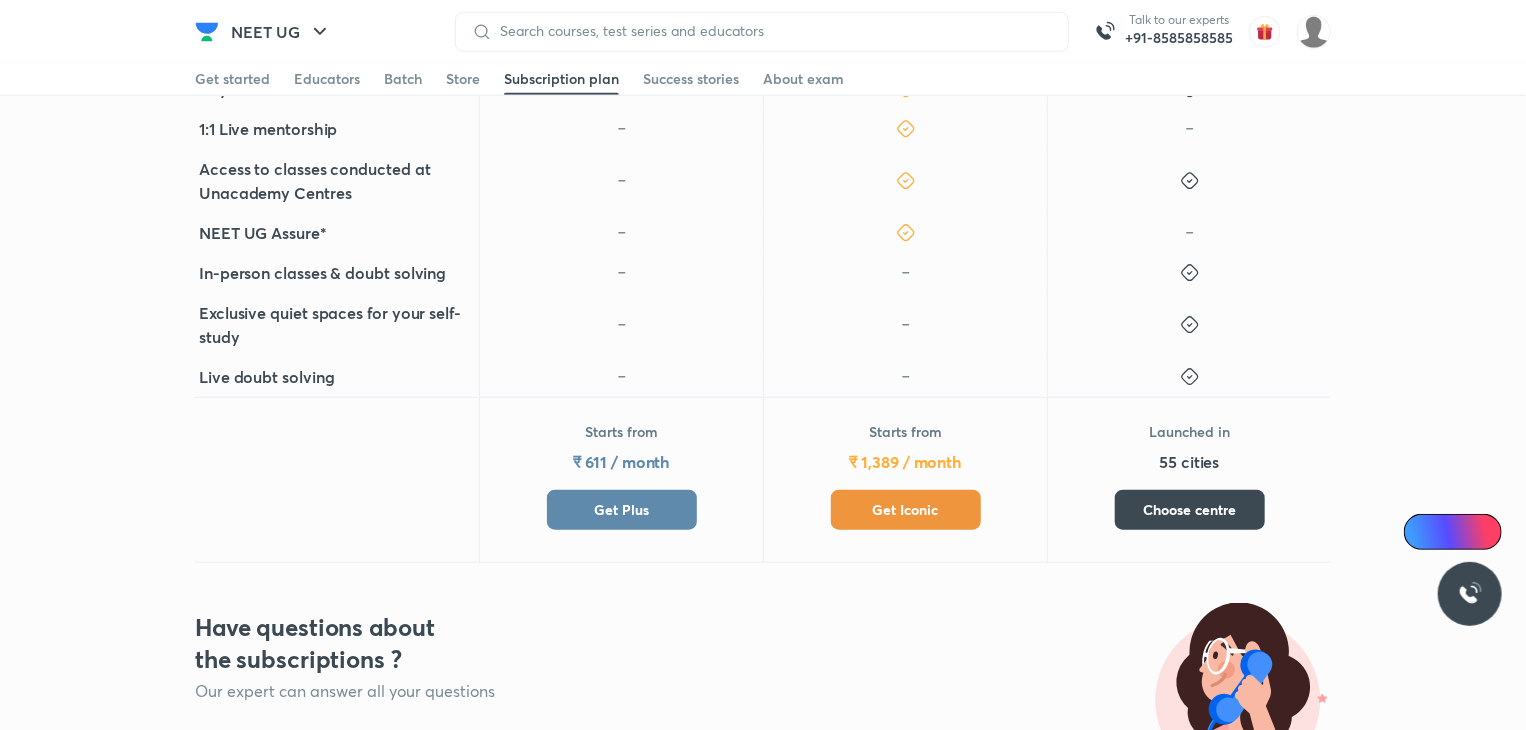 scroll, scrollTop: 608, scrollLeft: 0, axis: vertical 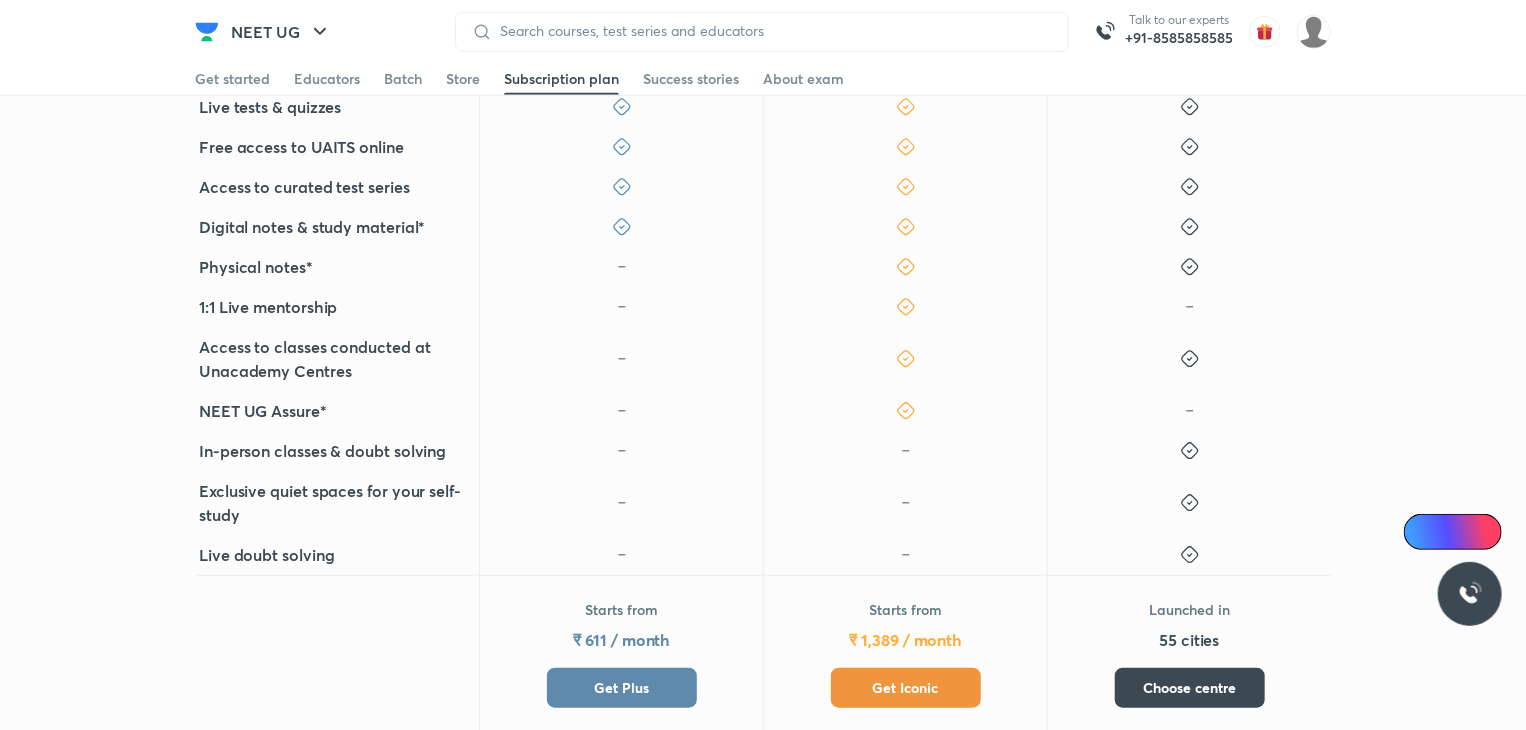 click on "Get Iconic" at bounding box center [906, 688] 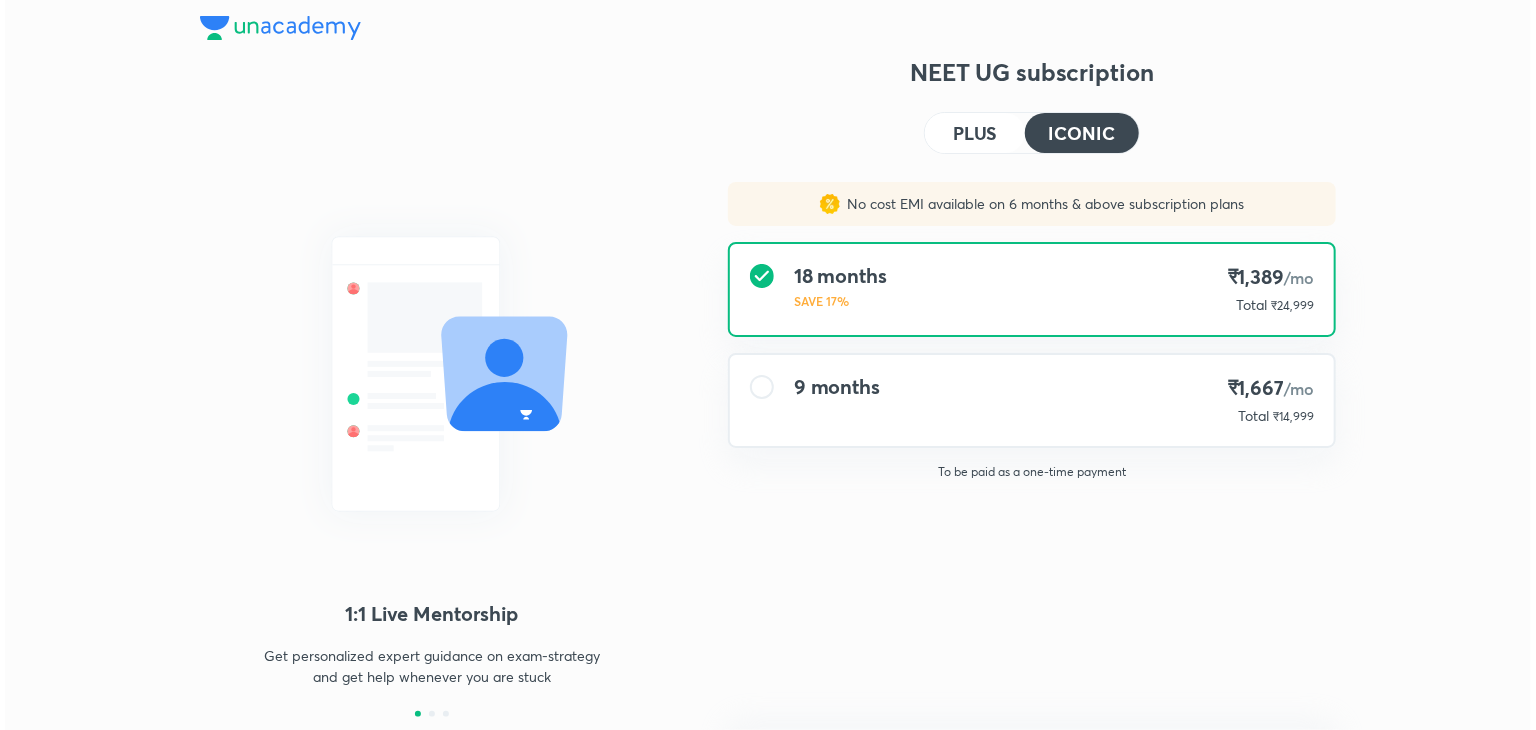 scroll, scrollTop: 0, scrollLeft: 0, axis: both 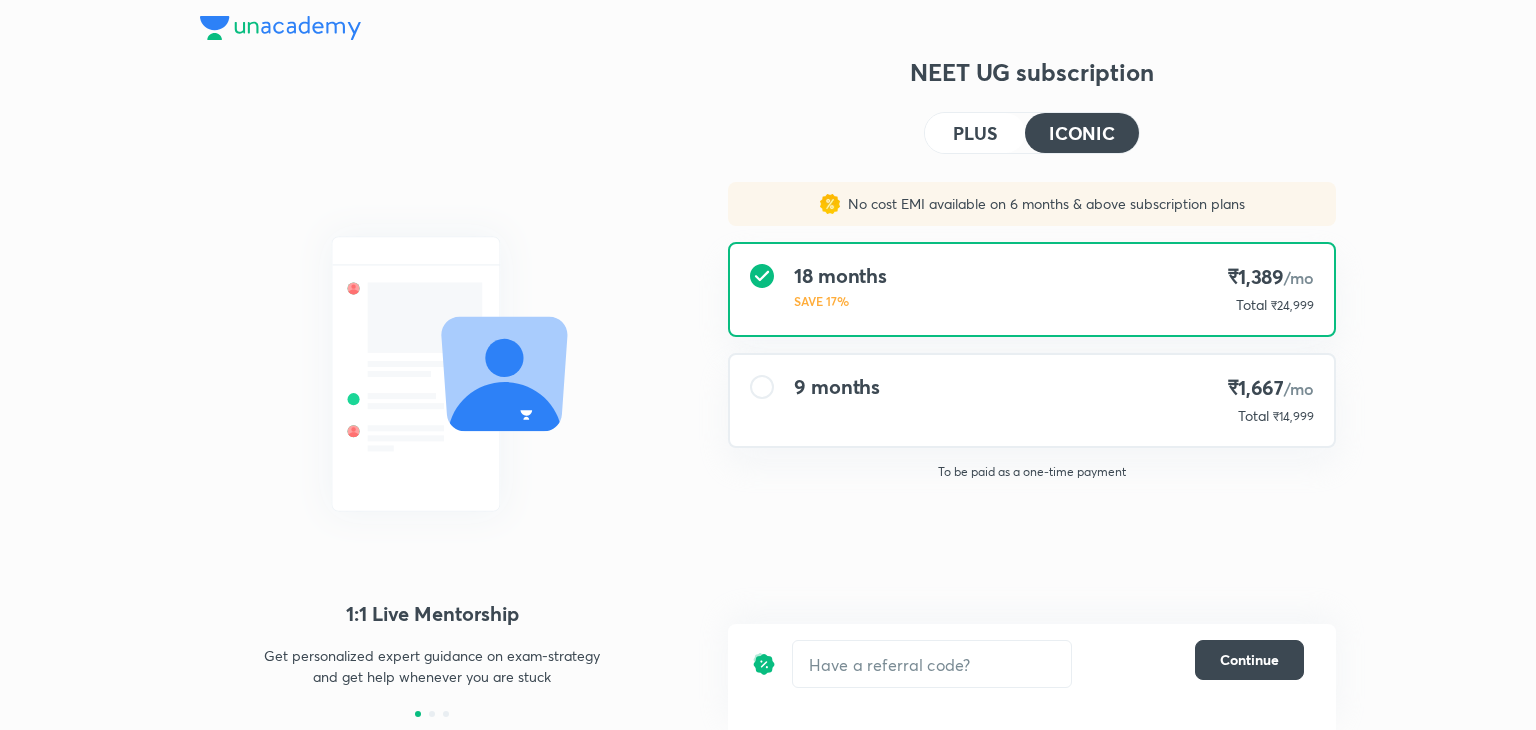 click on "9 months ₹1,667  /mo Total ₹14,999" at bounding box center [1032, 400] 